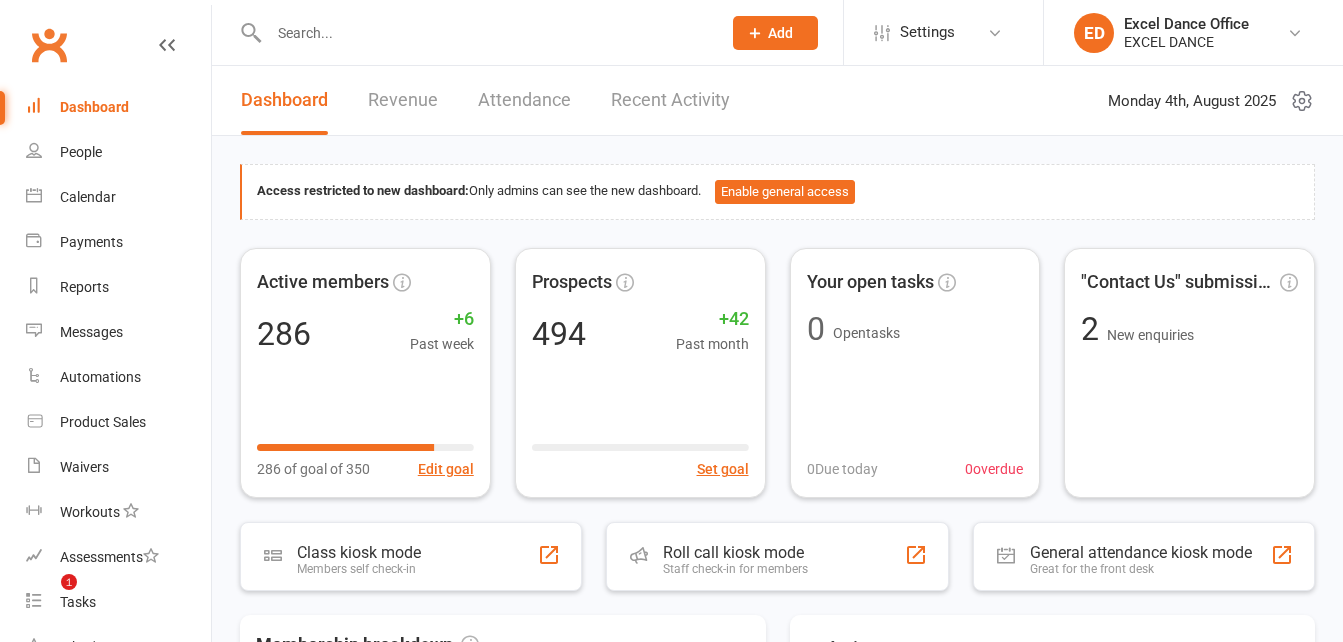 scroll, scrollTop: 0, scrollLeft: 0, axis: both 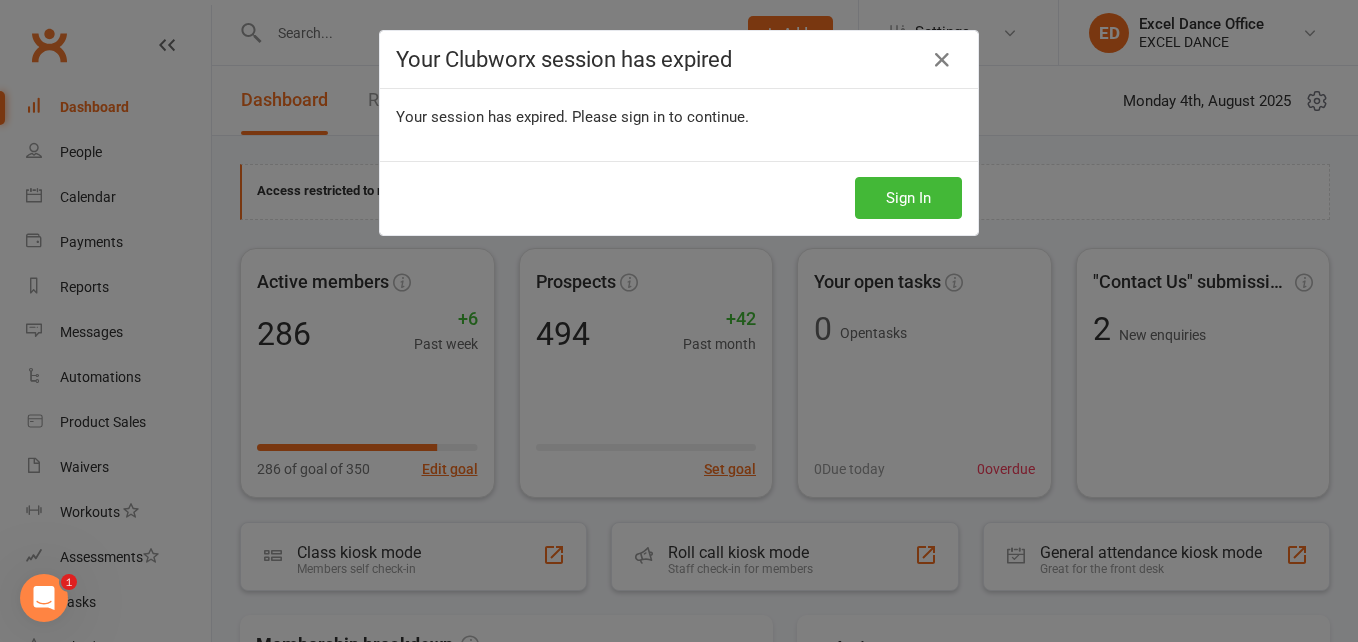 click on "Your Clubworx session has expired Your session has expired. Please sign in to continue. Sign In" at bounding box center (679, 321) 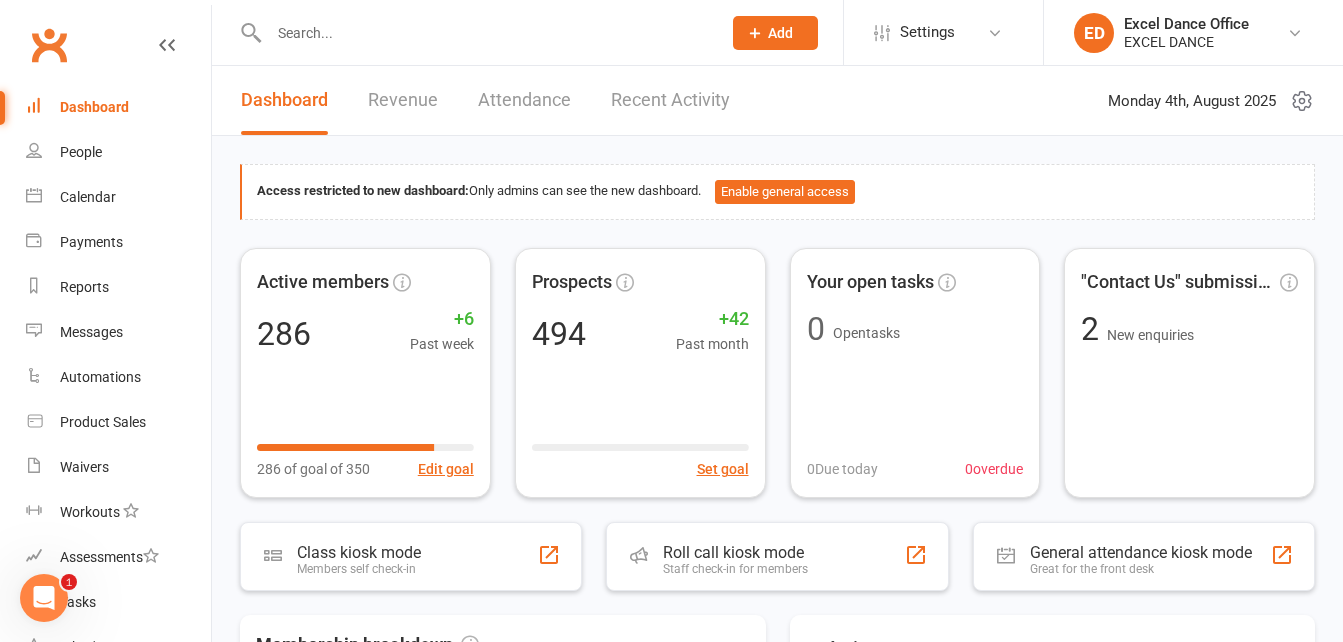 click at bounding box center [485, 33] 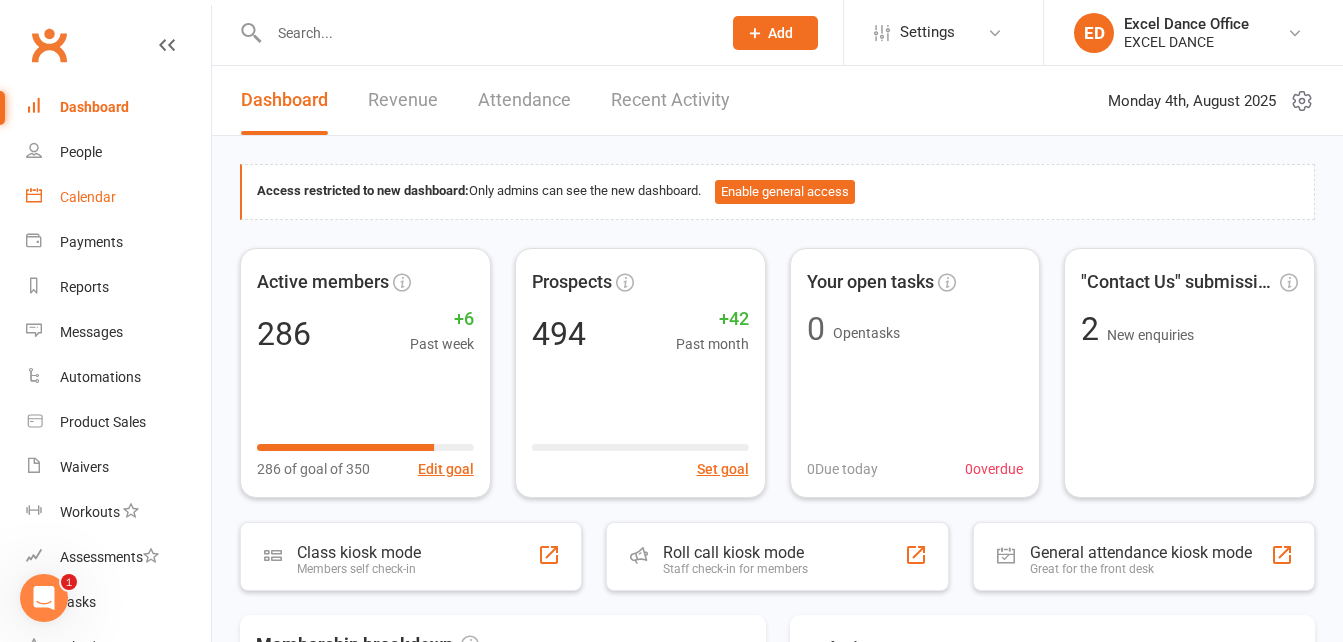 click on "Calendar" at bounding box center (118, 197) 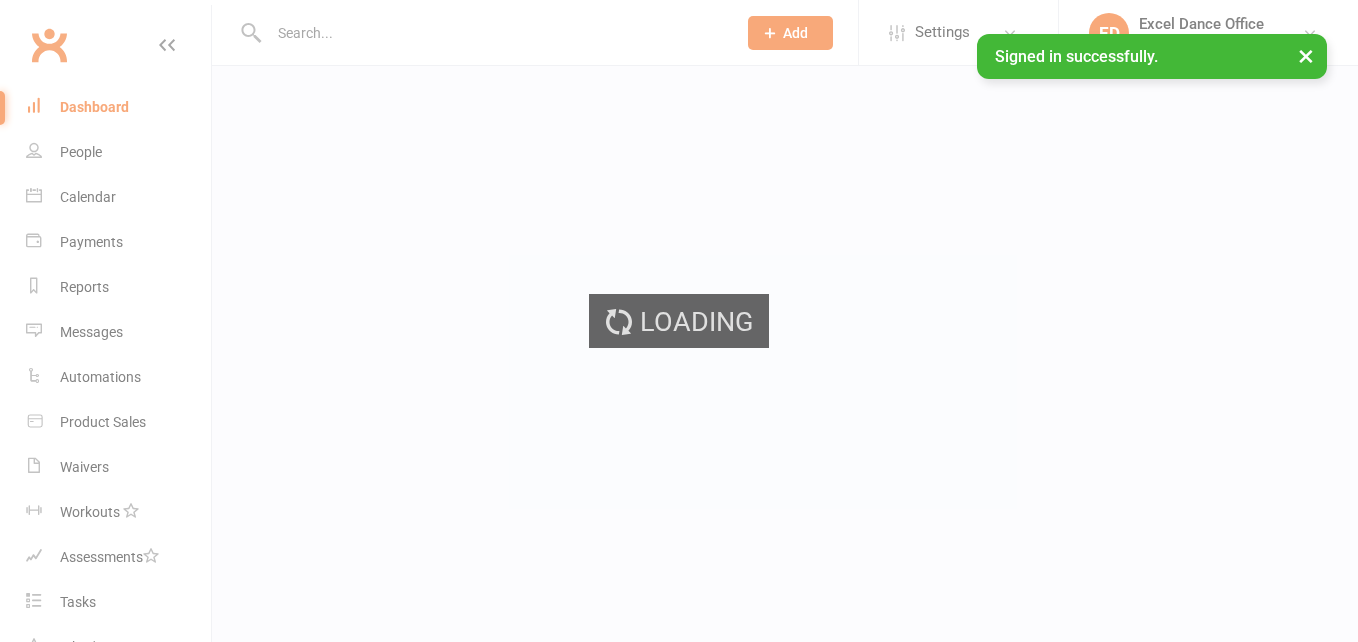 scroll, scrollTop: 0, scrollLeft: 0, axis: both 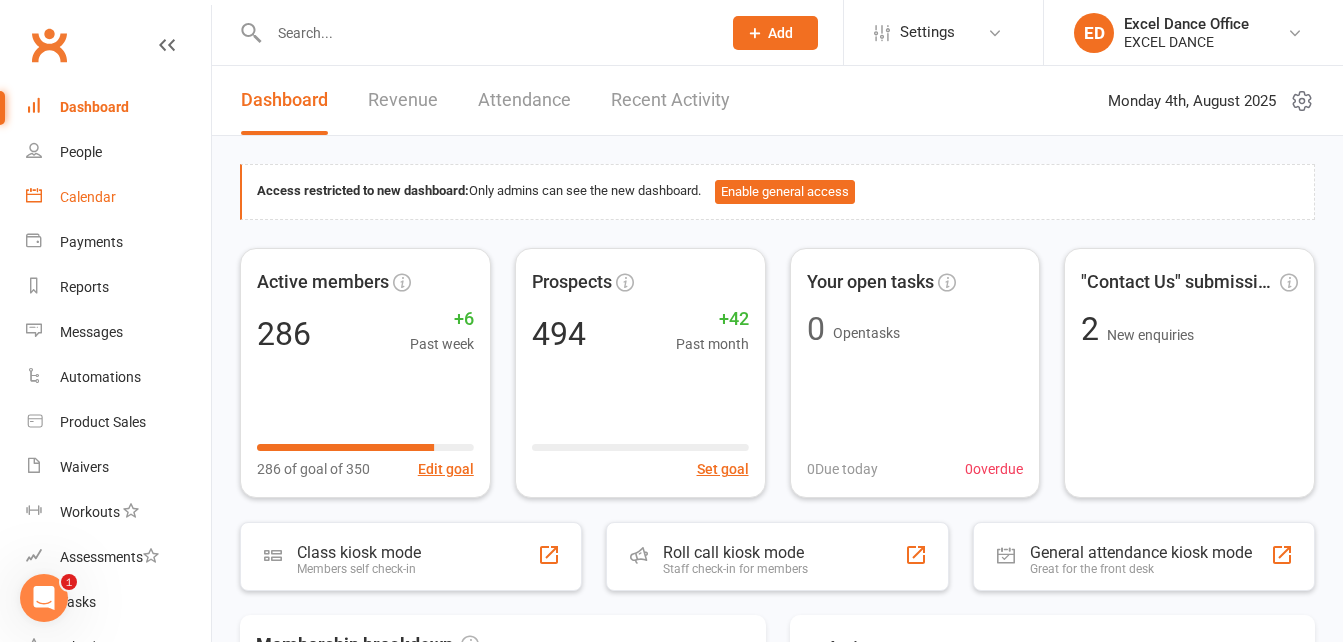 click on "Calendar" at bounding box center (118, 197) 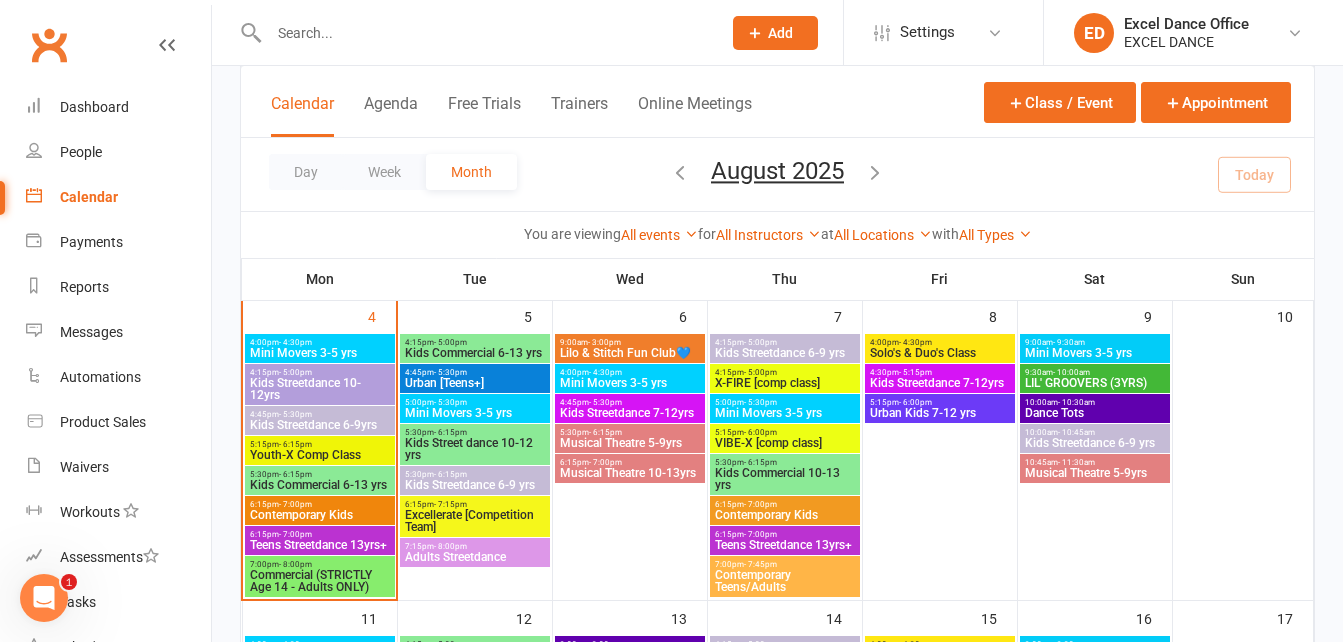 scroll, scrollTop: 413, scrollLeft: 0, axis: vertical 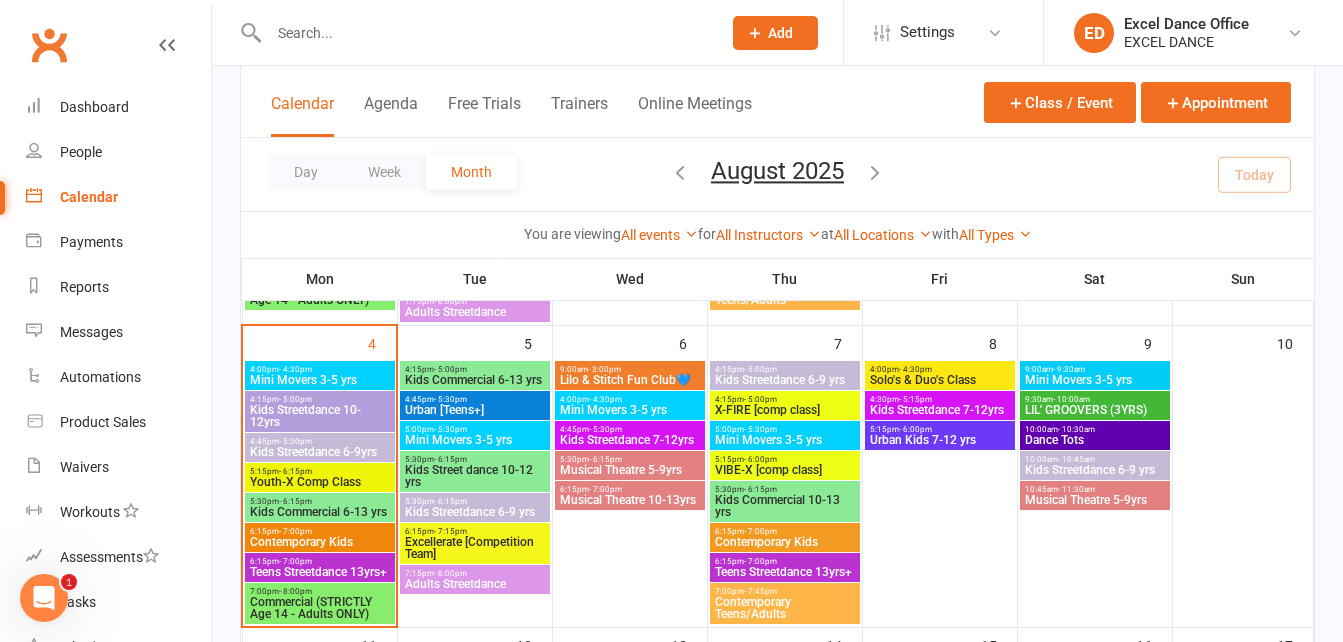 click on "9:00am  - 3:00pm" at bounding box center (630, 369) 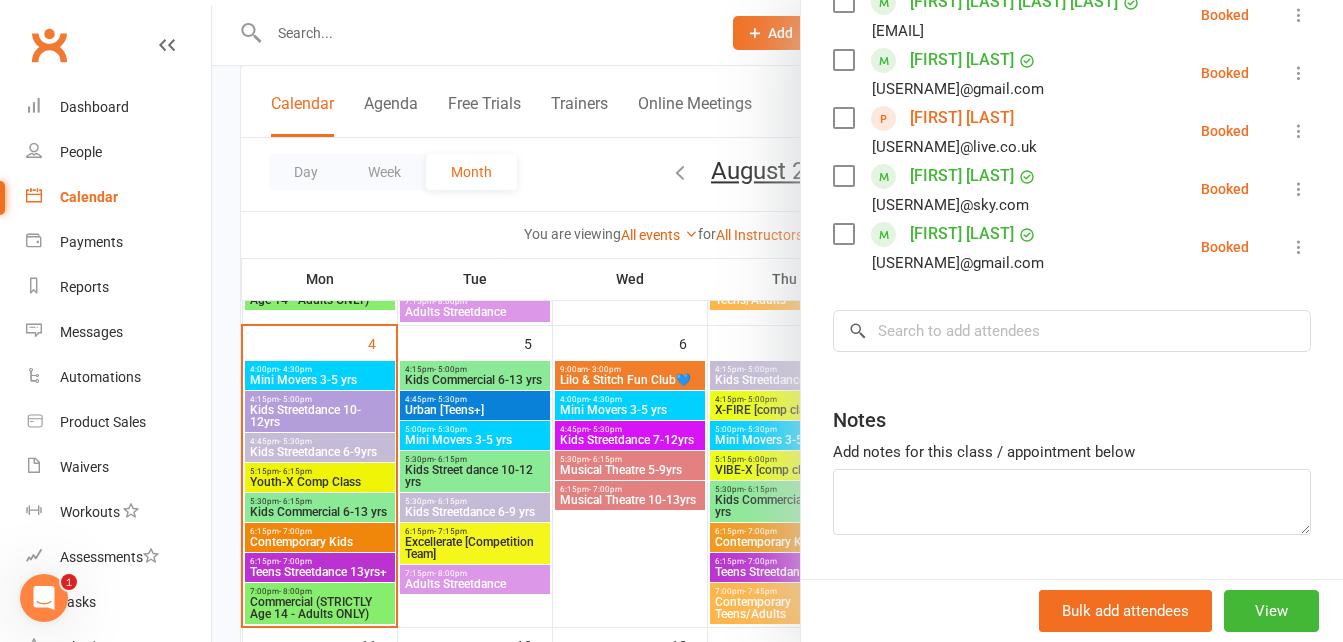 scroll, scrollTop: 955, scrollLeft: 0, axis: vertical 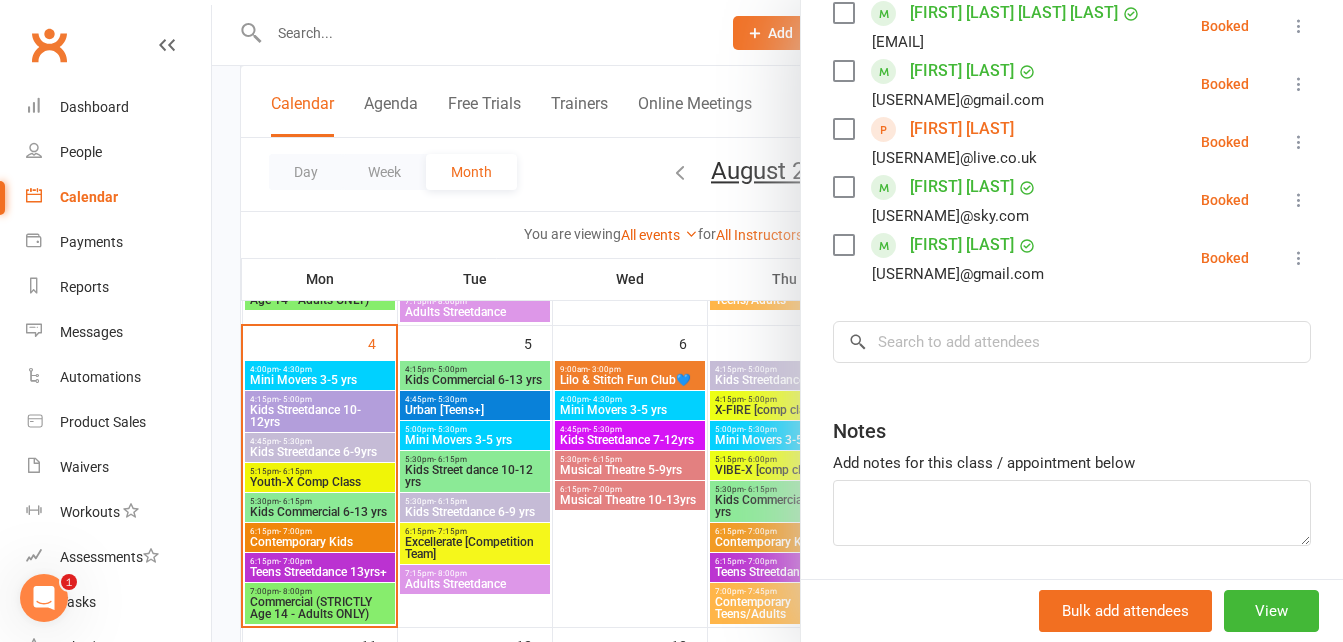 click on "Class kiosk mode  Roll call  9:00 AM - 3:00 PM, Wednesday, August, 6, 2025 with Excel Dance Office  at  Excel Dance  Attendees  15  places booked 25  places available Sort by  Last name  First name  Booking created    Summer Bardwell  [EMAIL] Booked More info  Remove  Check in  Mark absent  Send message    Zuzanna Bochenska  [EMAIL] Booked More info  Remove  Check in  Mark absent  Send message    Ada Booth  [EMAIL] Booked More info  Remove  Check in  Mark absent  Send message    Anneli Caney  [EMAIL] Booked More info  Remove  Check in  Mark absent  Send message    Raeya Croft  [EMAIL] Booked More info  Remove  Check in  Mark absent  Send message    Audrey Harper  [EMAIL] Booked More info  Remove  Check in  Mark absent  Send message    Emily Keyes  [EMAIL] Booked More info  Remove  Check in  Mark absent  Send message    Sophia King  [EMAIL] Booked More info  Remove  Check in    Booked" at bounding box center [1072, -112] 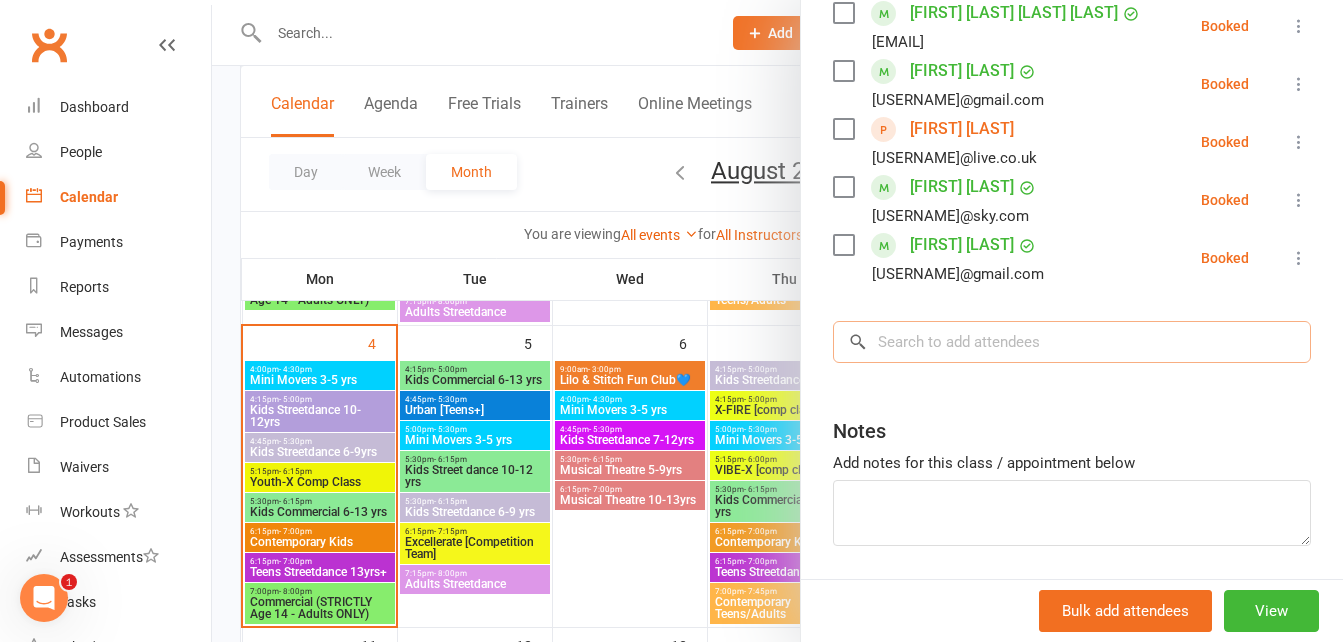 click at bounding box center [1072, 342] 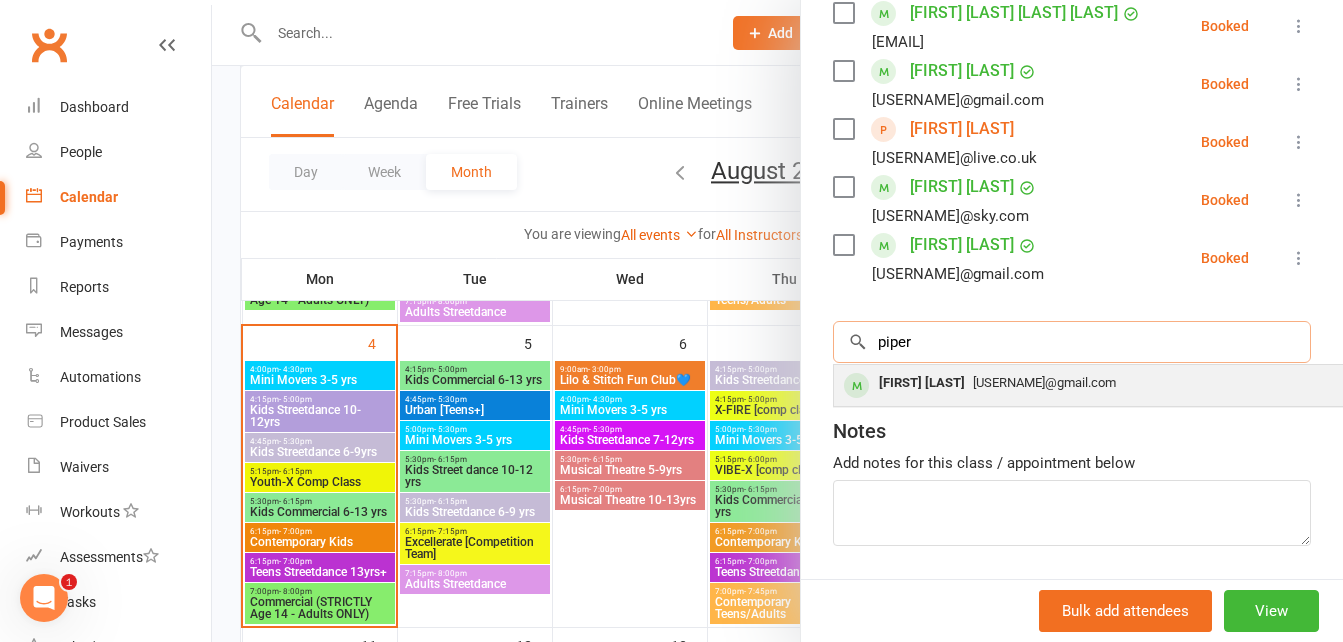 type on "piper" 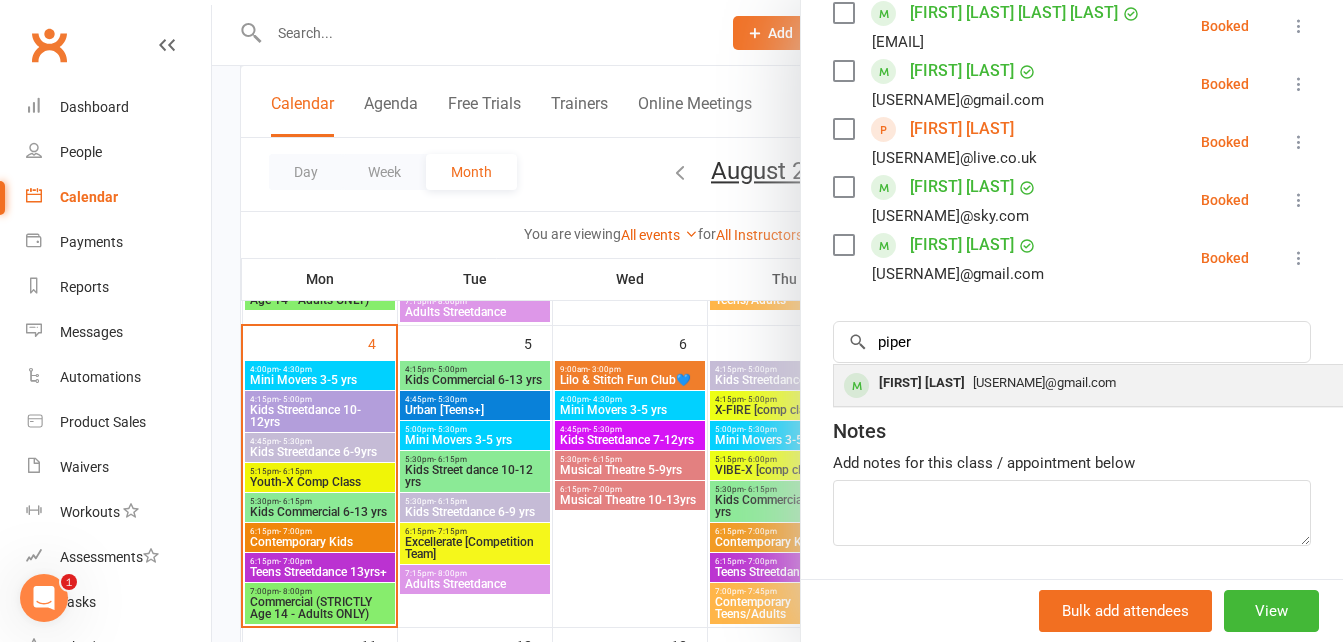 click on "[USERNAME]@gmail.com" at bounding box center (1044, 382) 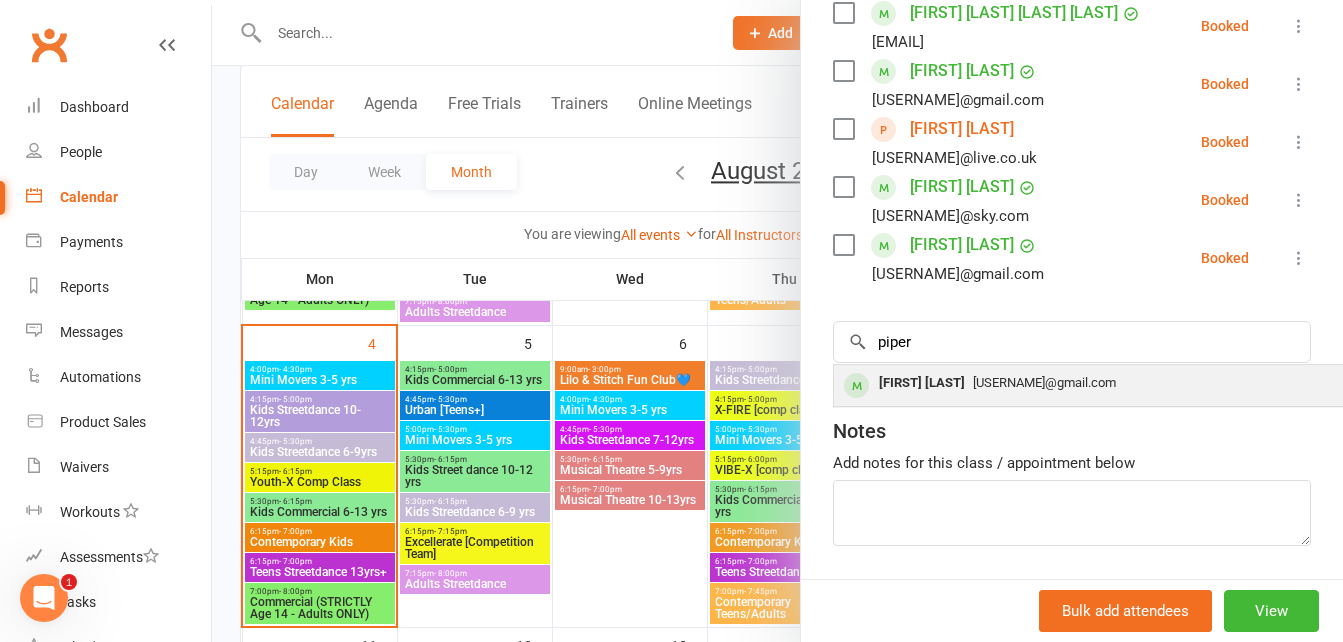 type 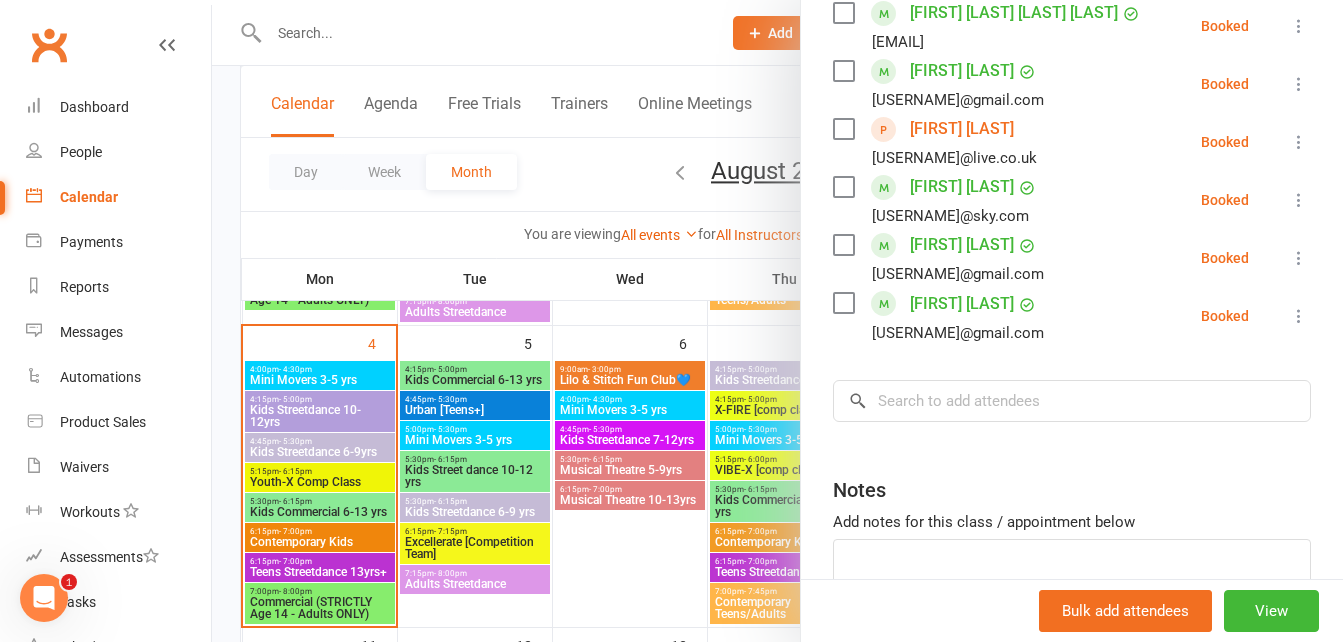 click at bounding box center [777, 321] 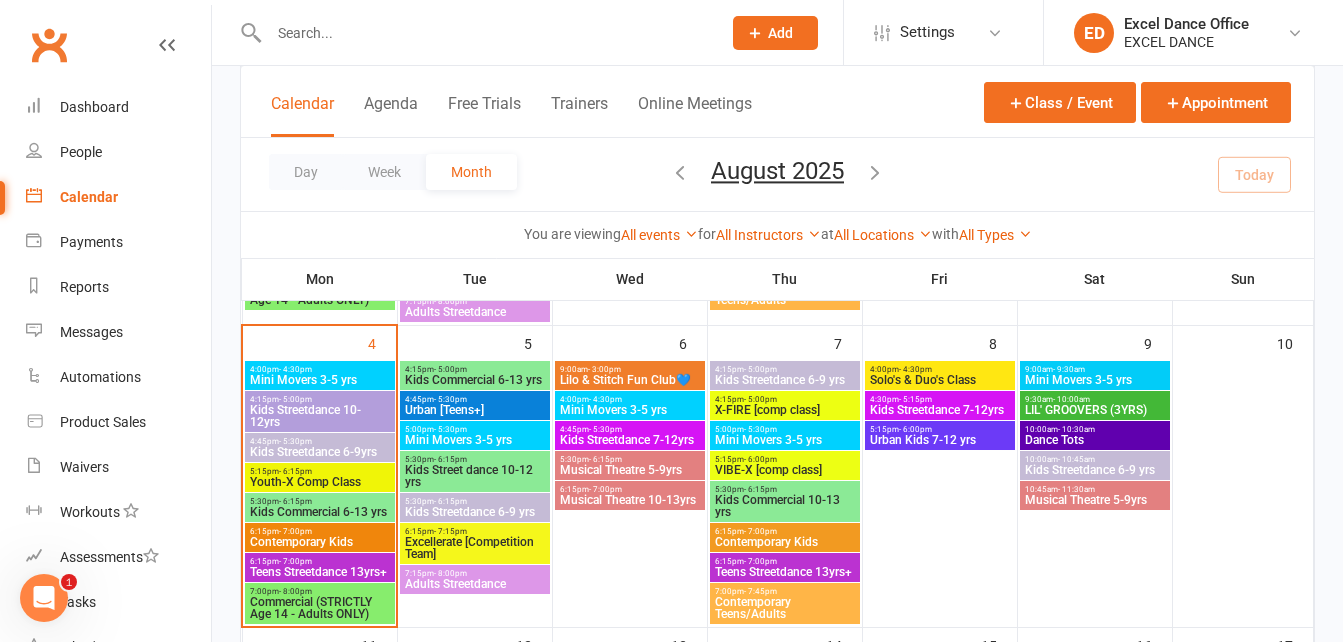 click at bounding box center [485, 33] 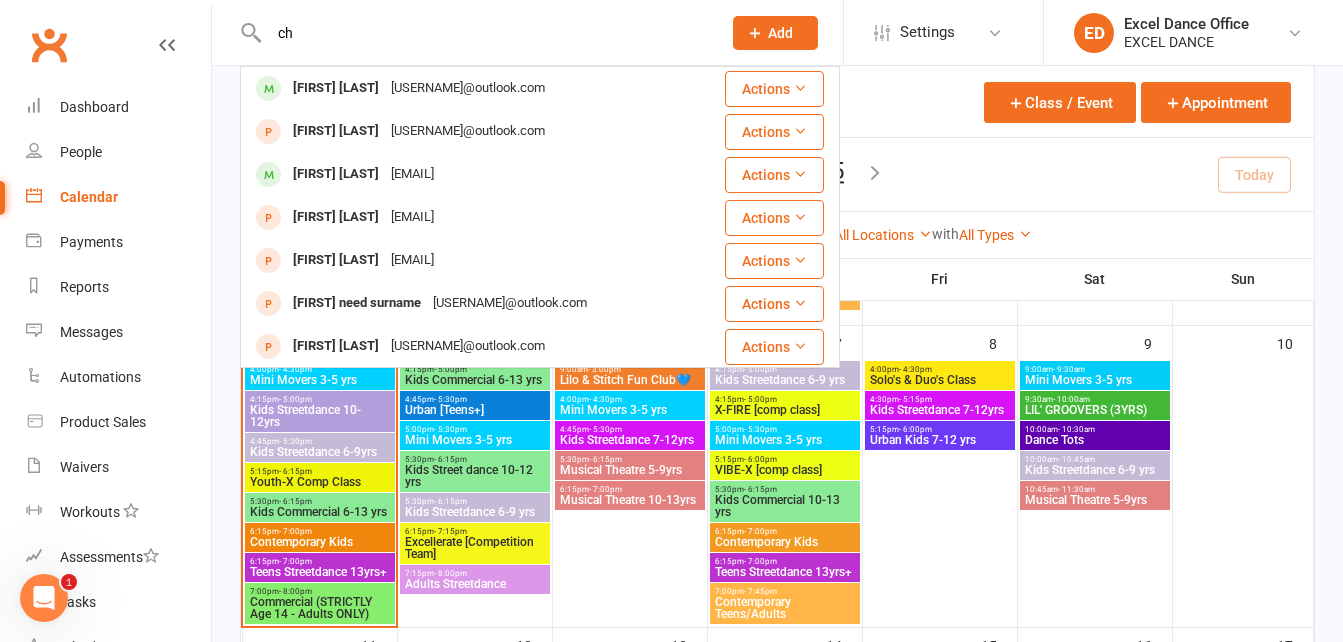 type on "c" 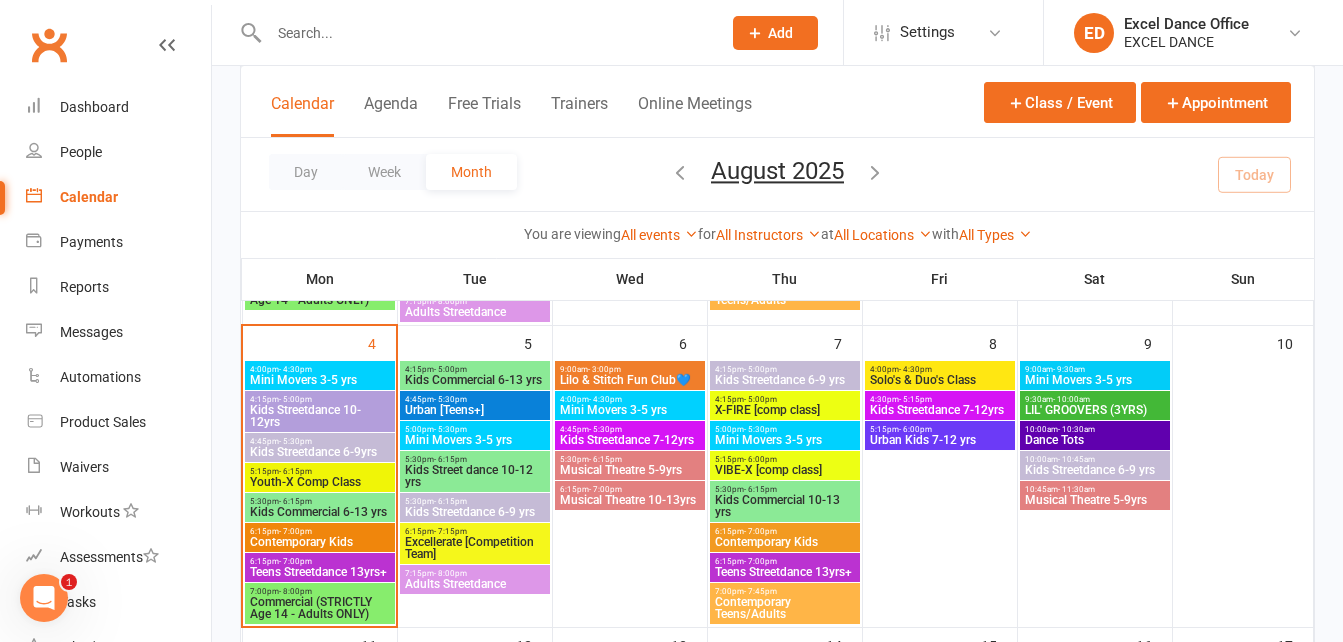 paste on "[USERNAME]@yahoo.co.uk" 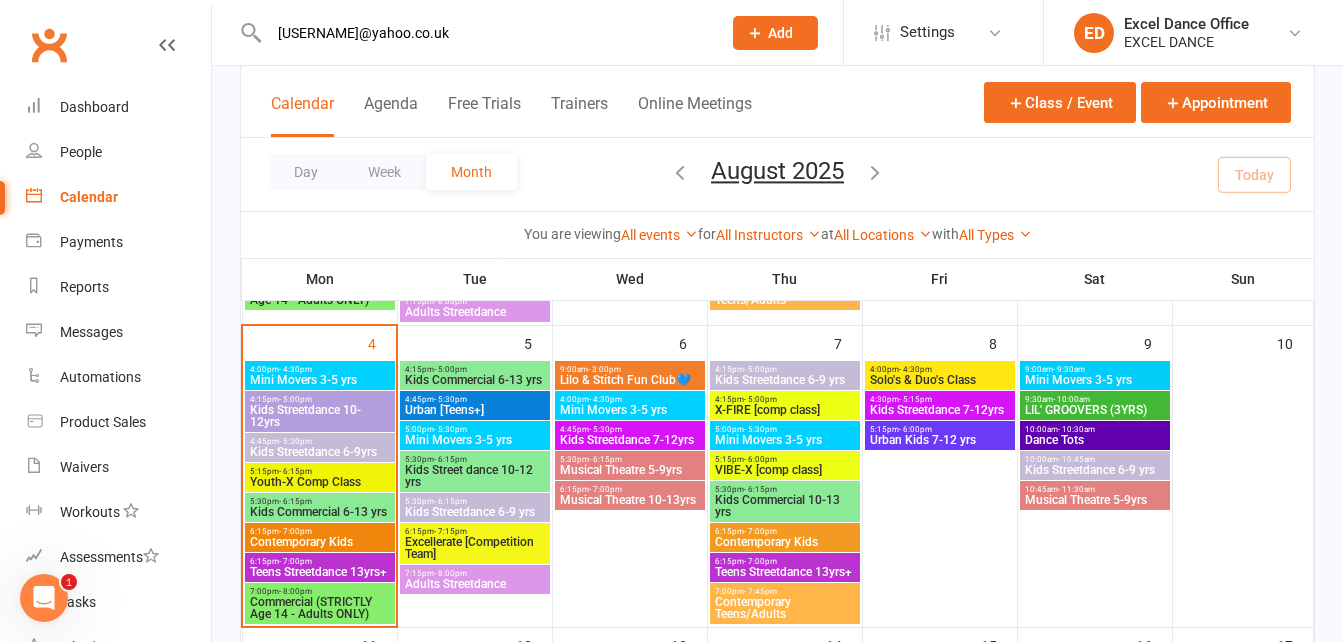 type on "[USERNAME]@yahoo.co.uk" 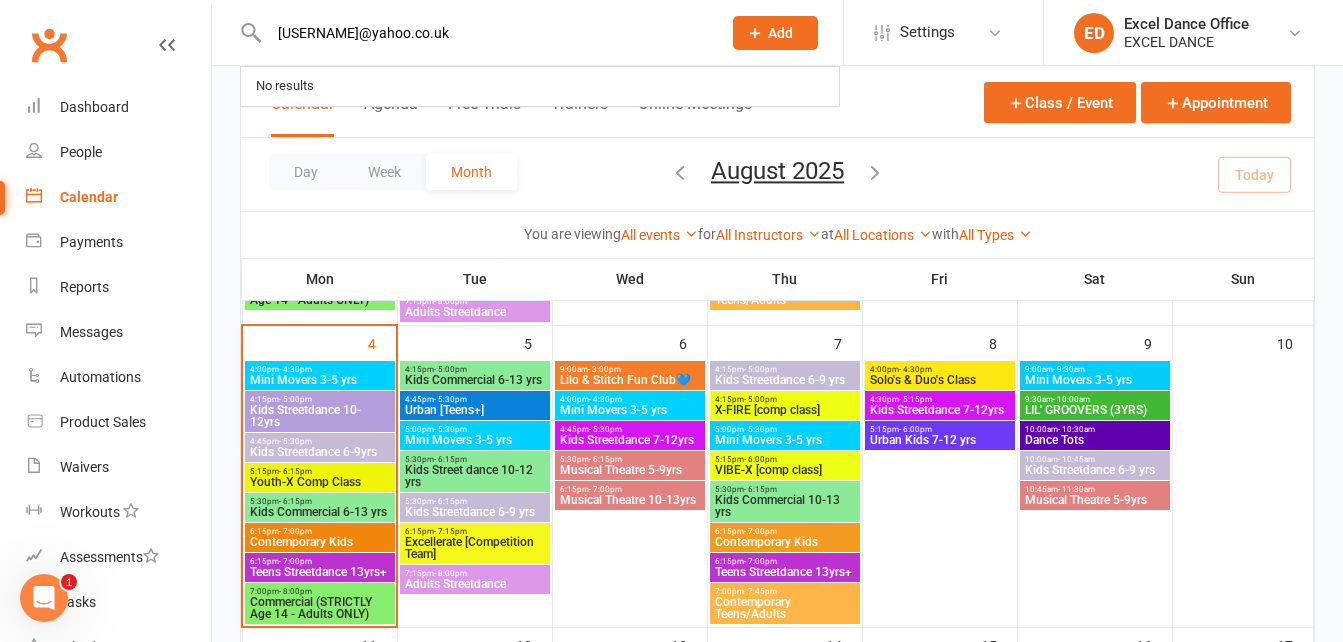 click on "[USERNAME]@yahoo.co.uk No results" at bounding box center [473, 32] 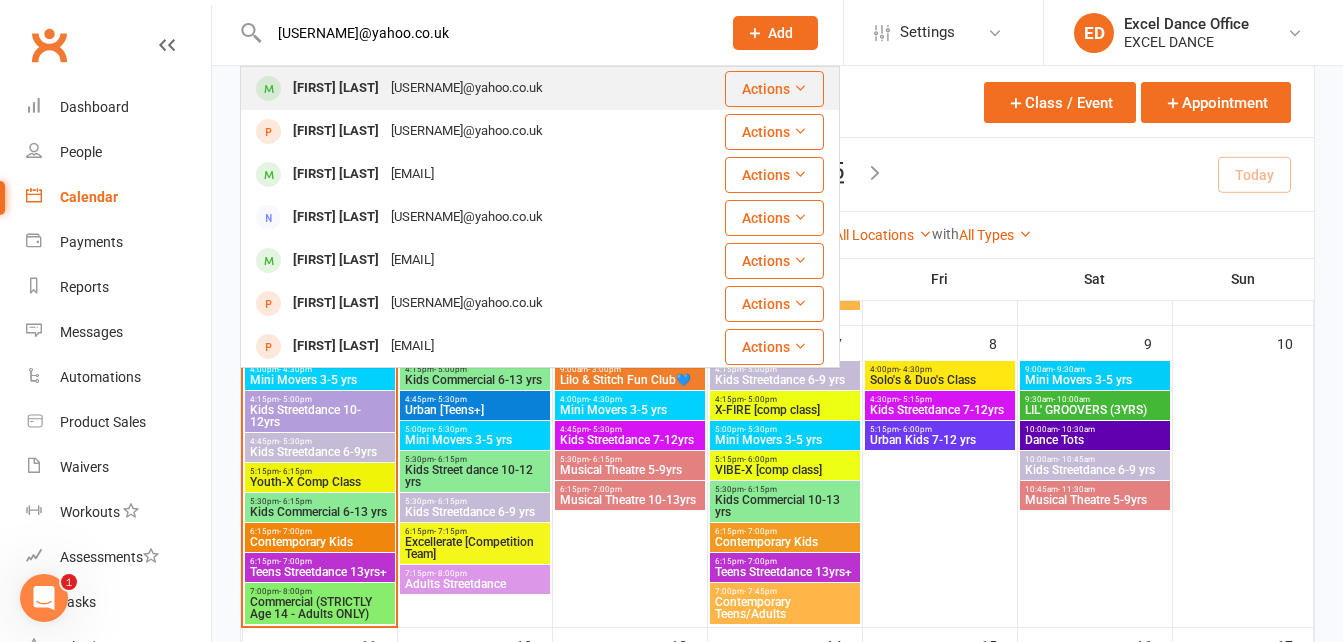 click on "[USERNAME]@yahoo.co.uk" at bounding box center [467, 88] 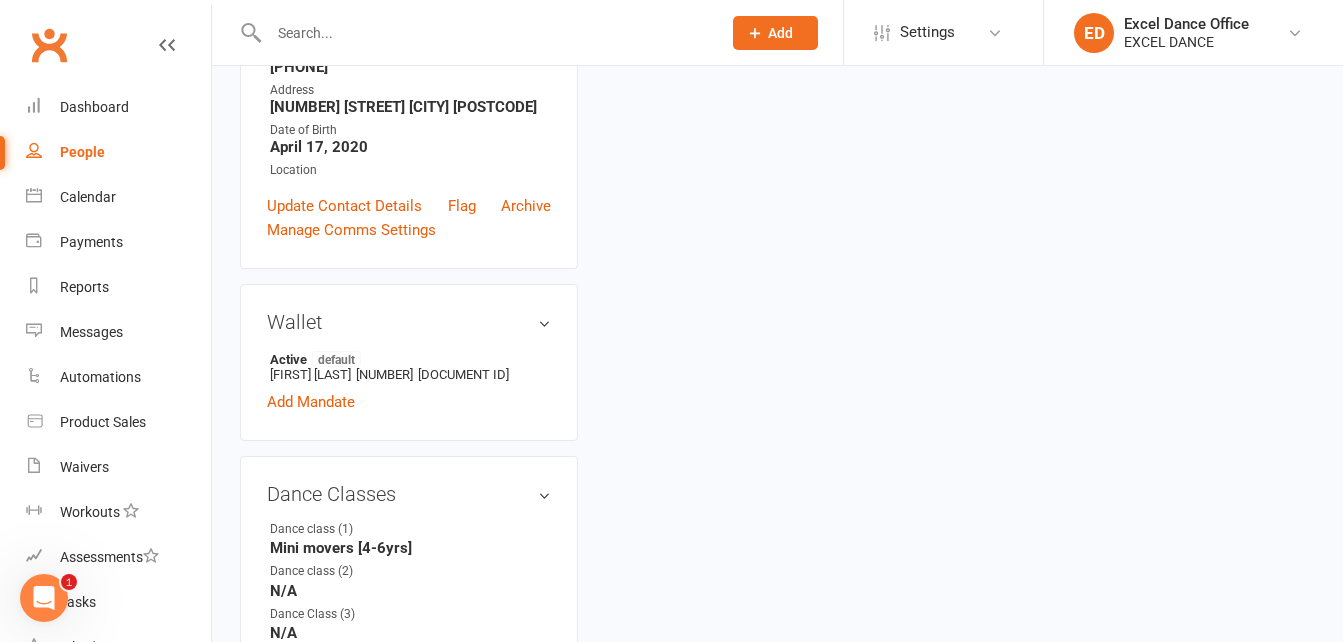 scroll, scrollTop: 0, scrollLeft: 0, axis: both 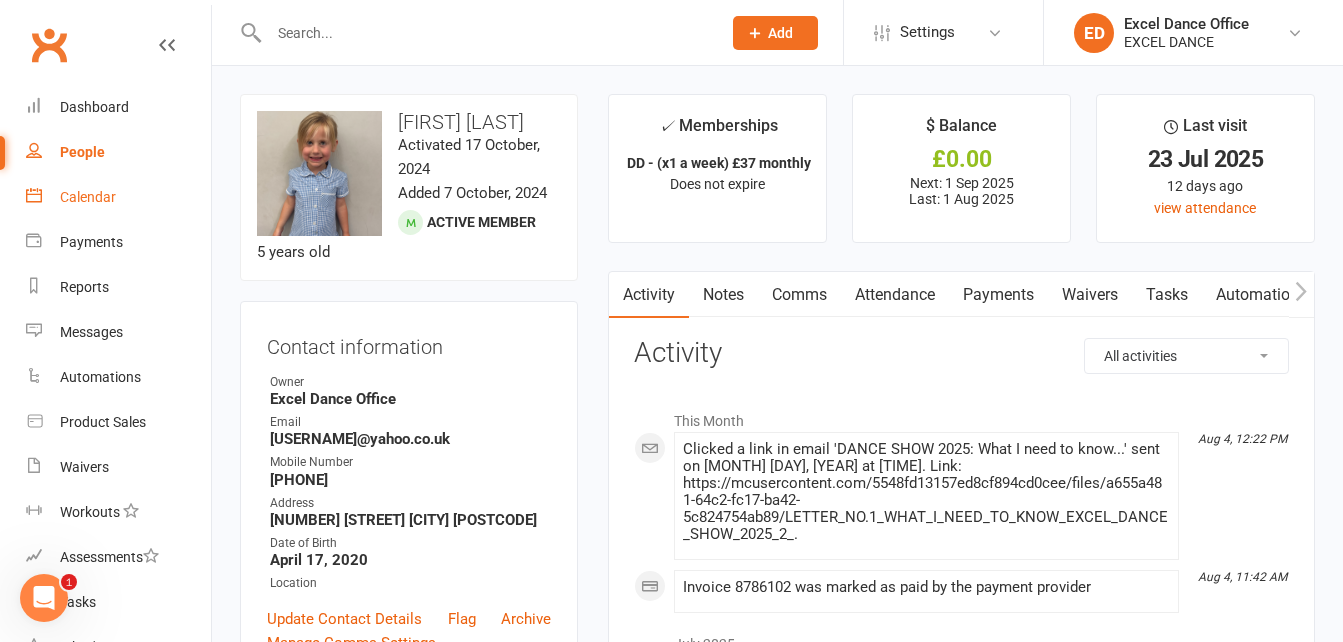 click on "Calendar" at bounding box center [88, 197] 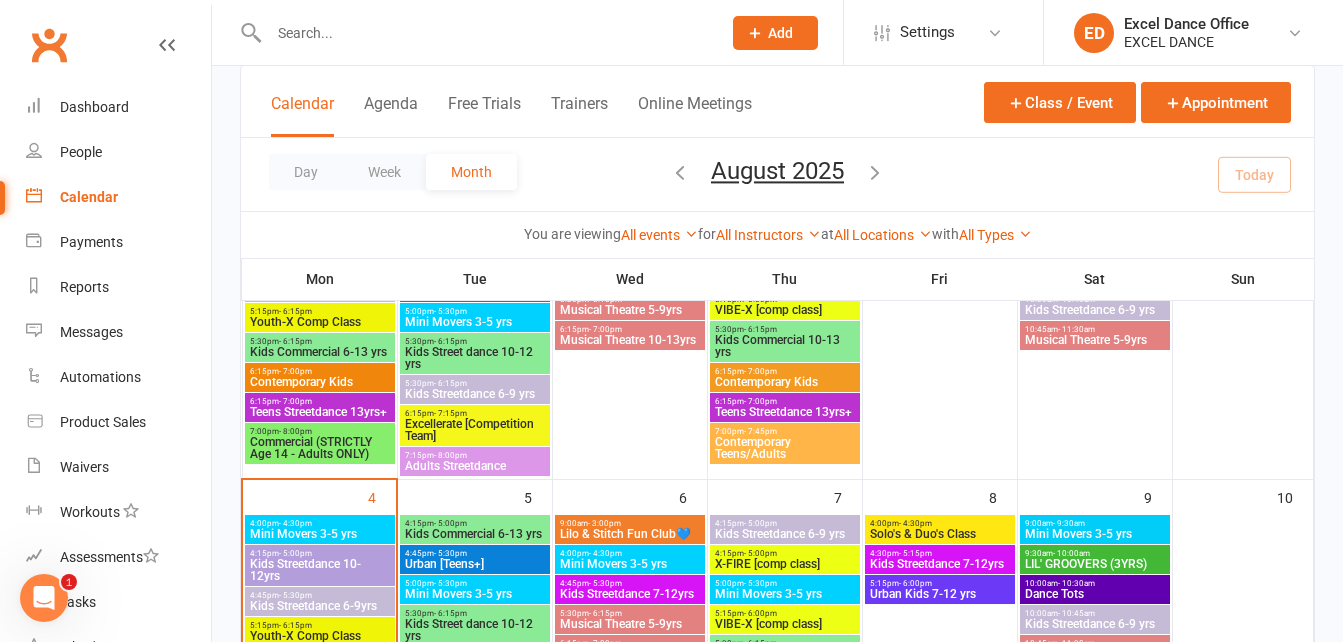 scroll, scrollTop: 325, scrollLeft: 0, axis: vertical 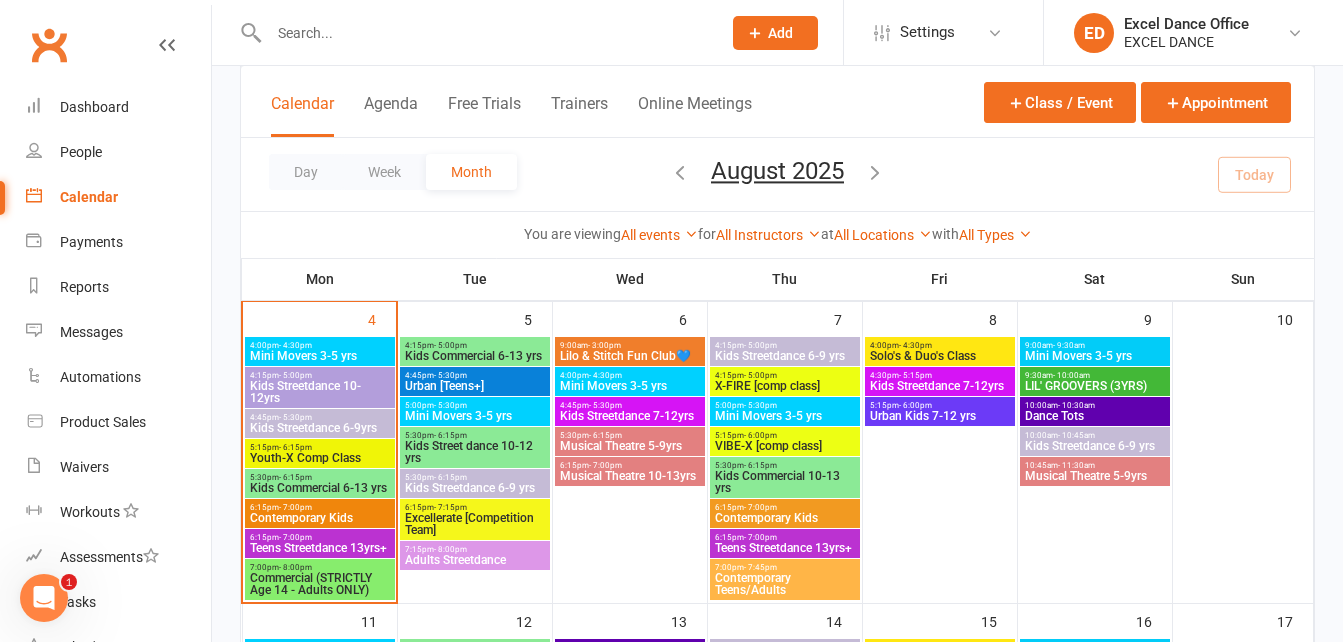 click on "9:00am - 3:00pm Lilo & Stitch Fun Club💙" at bounding box center (630, 351) 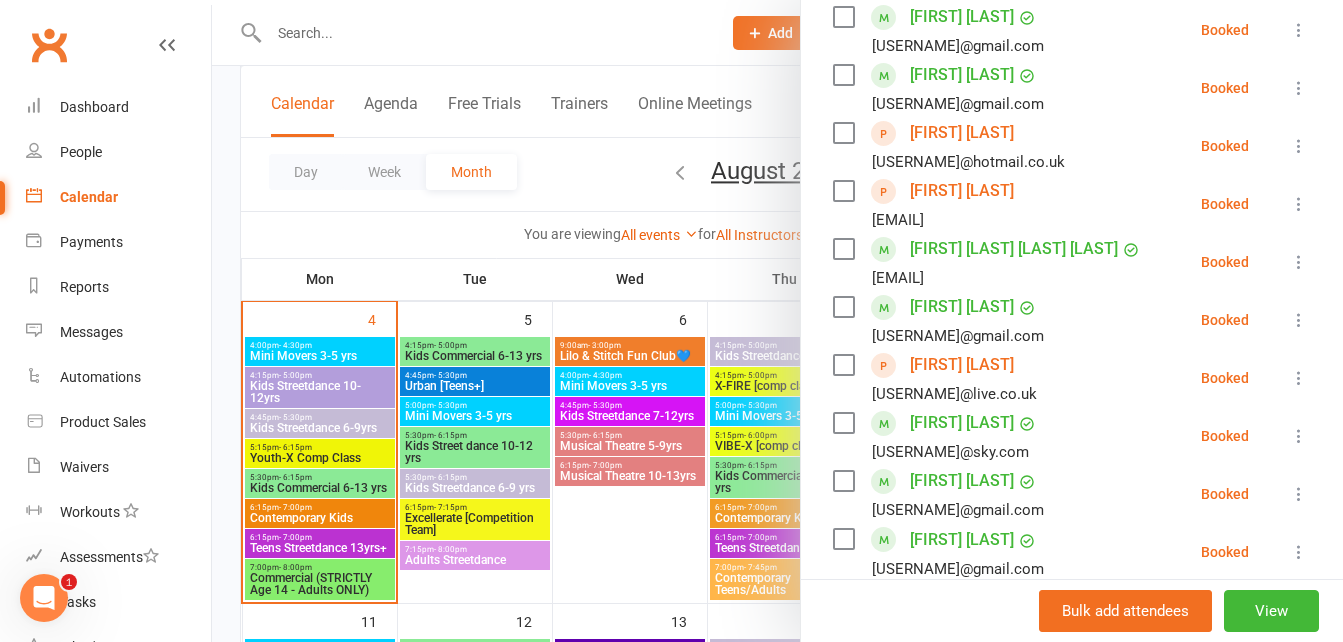scroll, scrollTop: 1106, scrollLeft: 0, axis: vertical 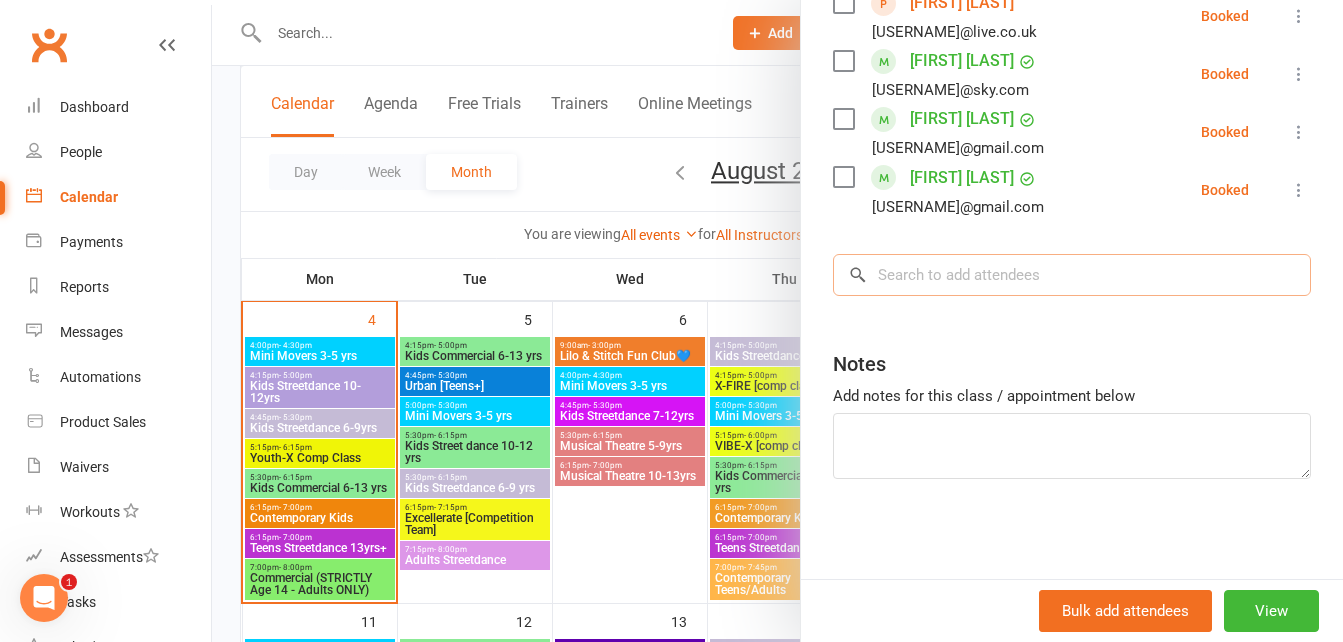 click at bounding box center [1072, 275] 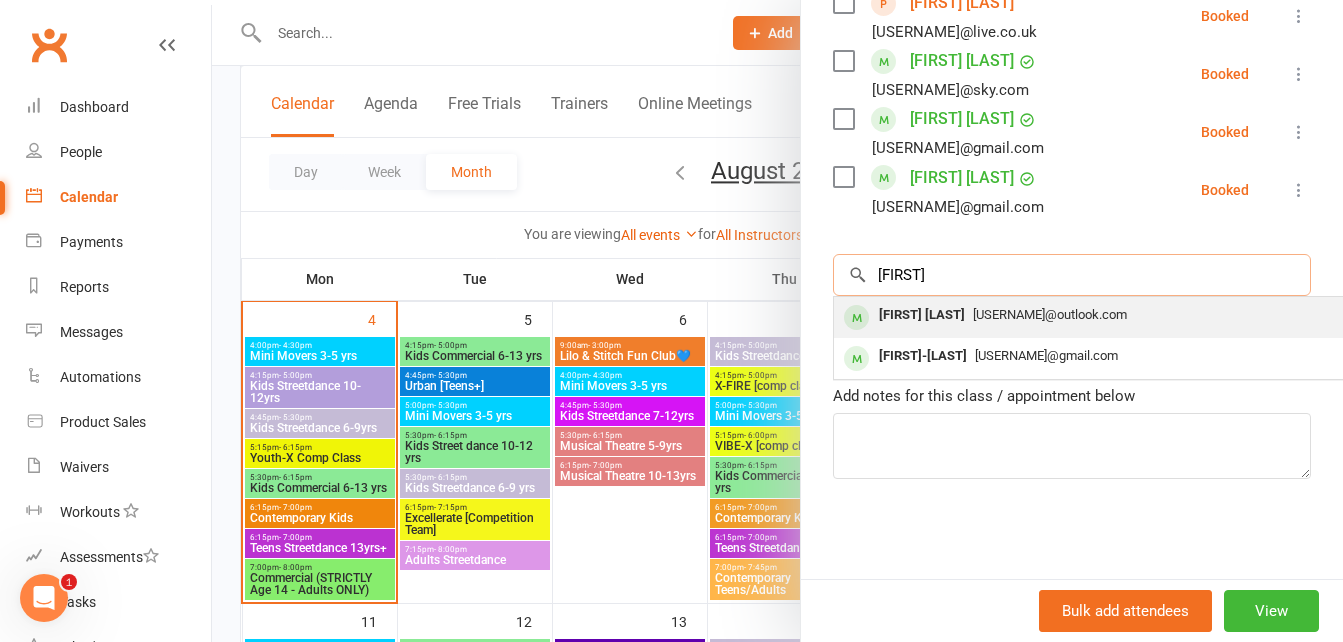 type on "[FIRST]" 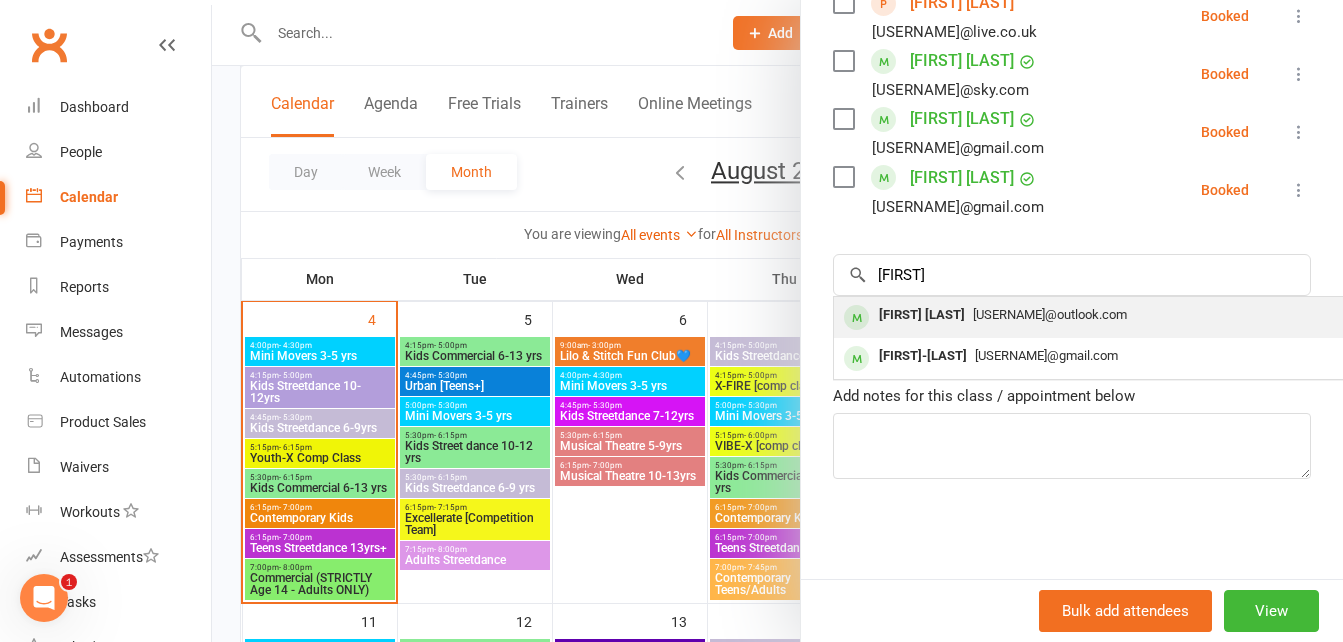 click on "[USERNAME]@outlook.com" at bounding box center (1050, 314) 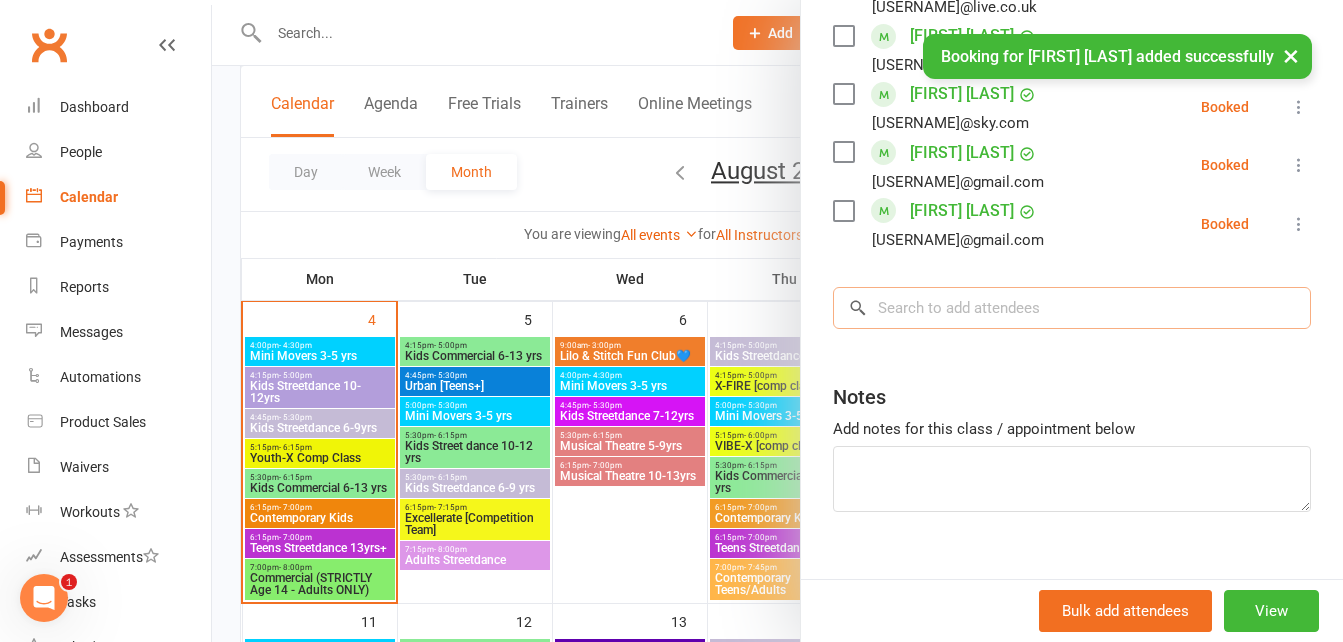 click at bounding box center (1072, 308) 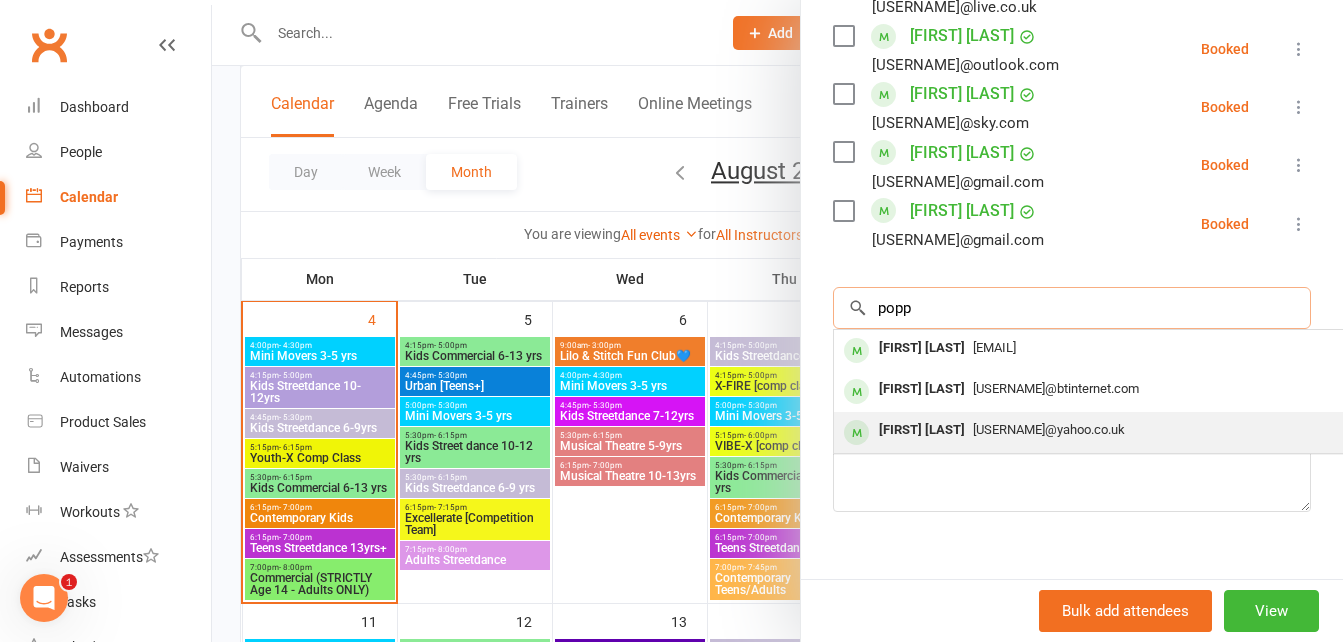type on "popp" 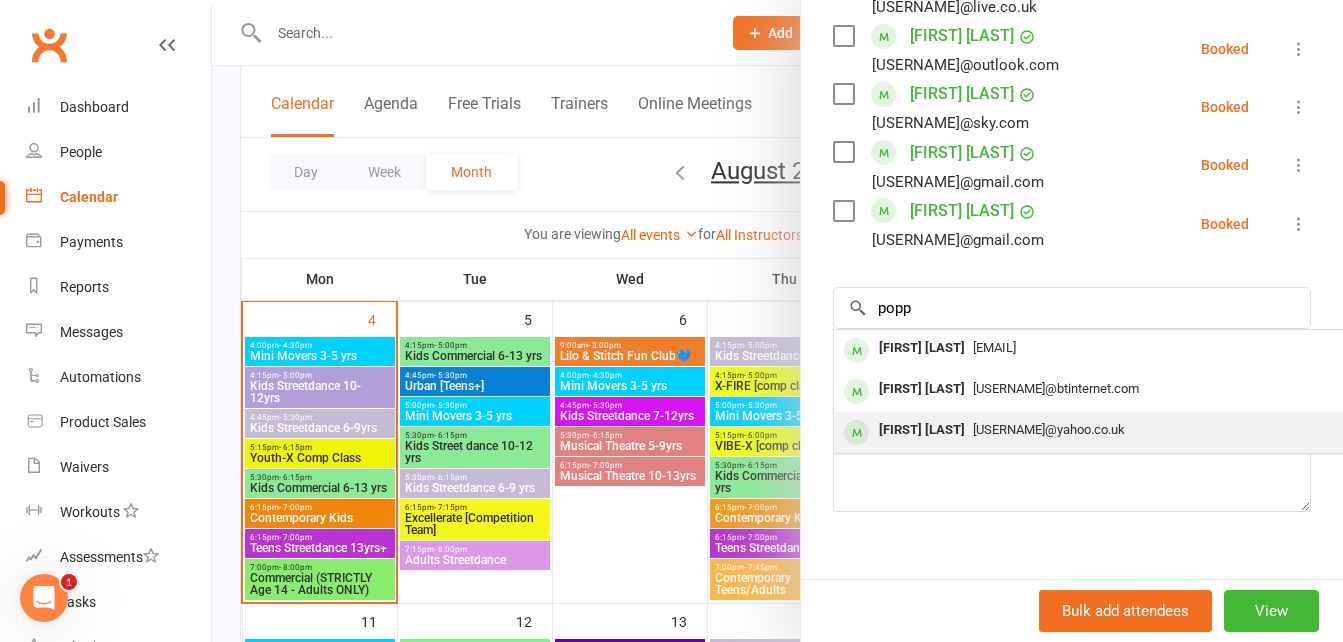 click on "[USERNAME]@yahoo.co.uk" at bounding box center [1133, 430] 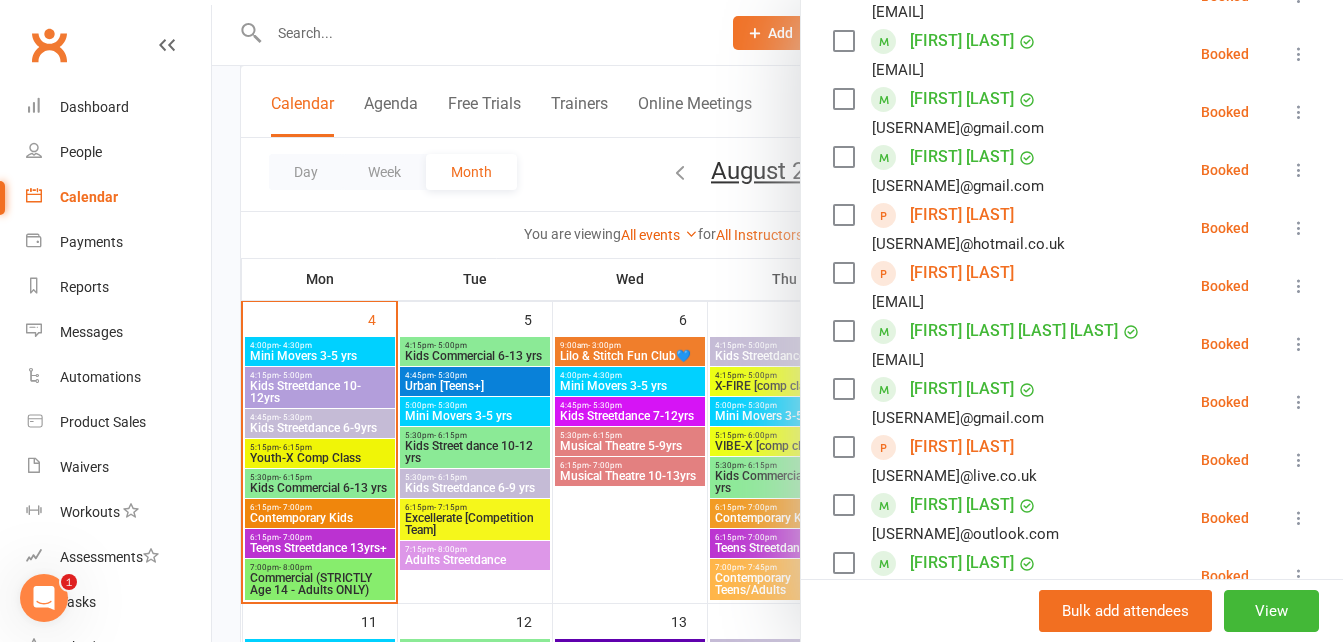 scroll, scrollTop: 643, scrollLeft: 0, axis: vertical 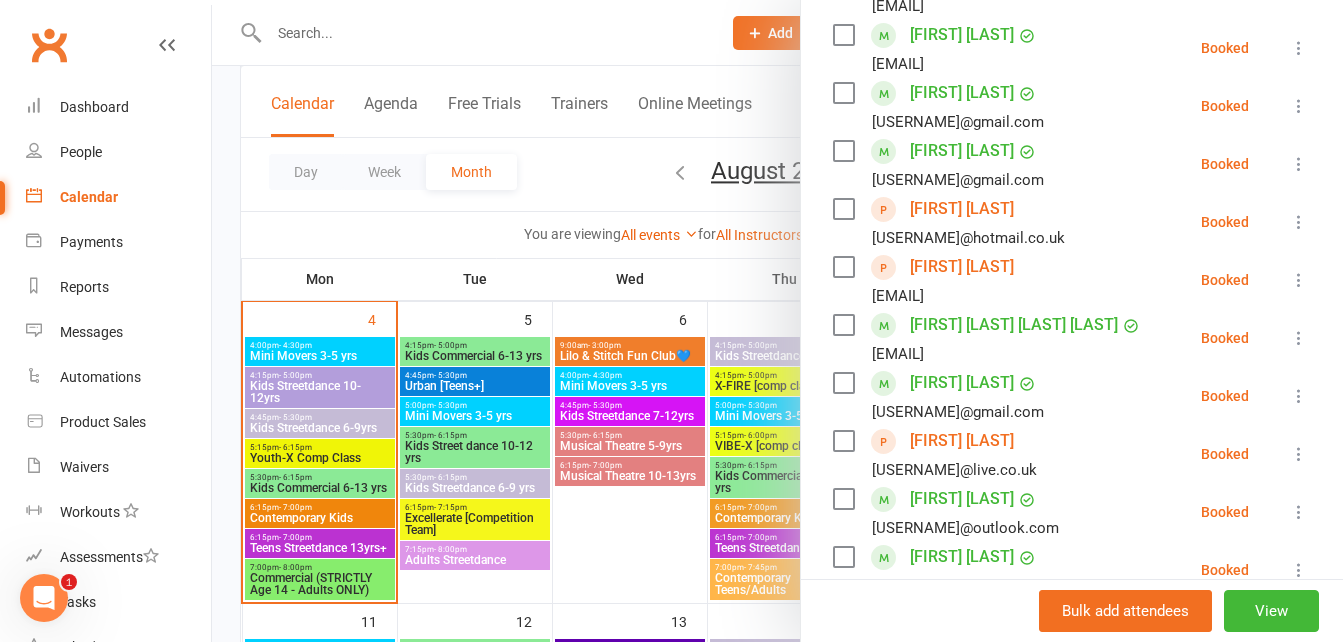 click on "Class kiosk mode  Roll call  9:00 AM - 3:00 PM, Wednesday, August, 6, 2025 with Excel Dance Office  at  Excel Dance  Attendees  18  places booked 22  places available Sort by  Last name  First name  Booking created    Summer Bardwell  [EMAIL] Booked More info  Remove  Check in  Mark absent  Send message    Zuzanna Bochenska  [EMAIL] Booked More info  Remove  Check in  Mark absent  Send message    Ada Booth  [EMAIL] Booked More info  Remove  Check in  Mark absent  Send message    Anneli Caney  [EMAIL] Booked More info  Remove  Check in  Mark absent  Send message    Raeya Croft  [EMAIL] Booked More info  Remove  Check in  Mark absent  Send message    Audrey Harper  [EMAIL] Booked More info  Remove  Check in  Mark absent  Send message    Emily Keyes  [EMAIL] Booked More info  Remove  Check in  Mark absent  Send message    Sophia King  [EMAIL] Booked More info  Remove  Check in    Booked" at bounding box center (1072, 287) 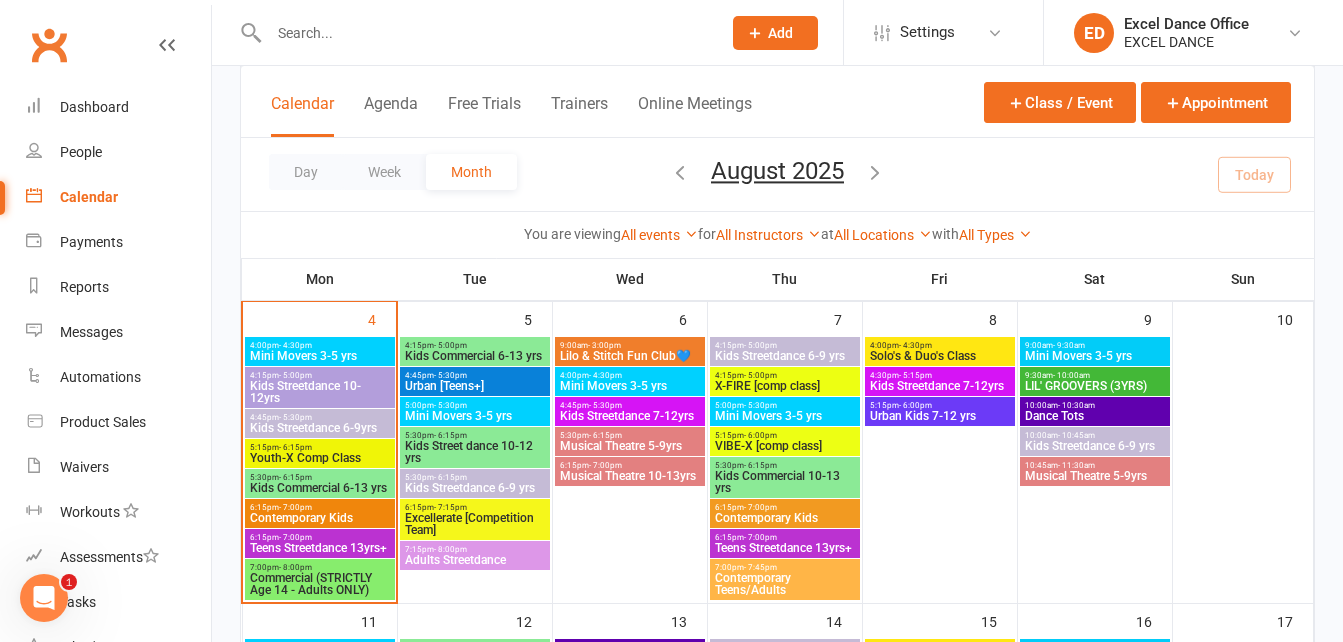 click at bounding box center (485, 33) 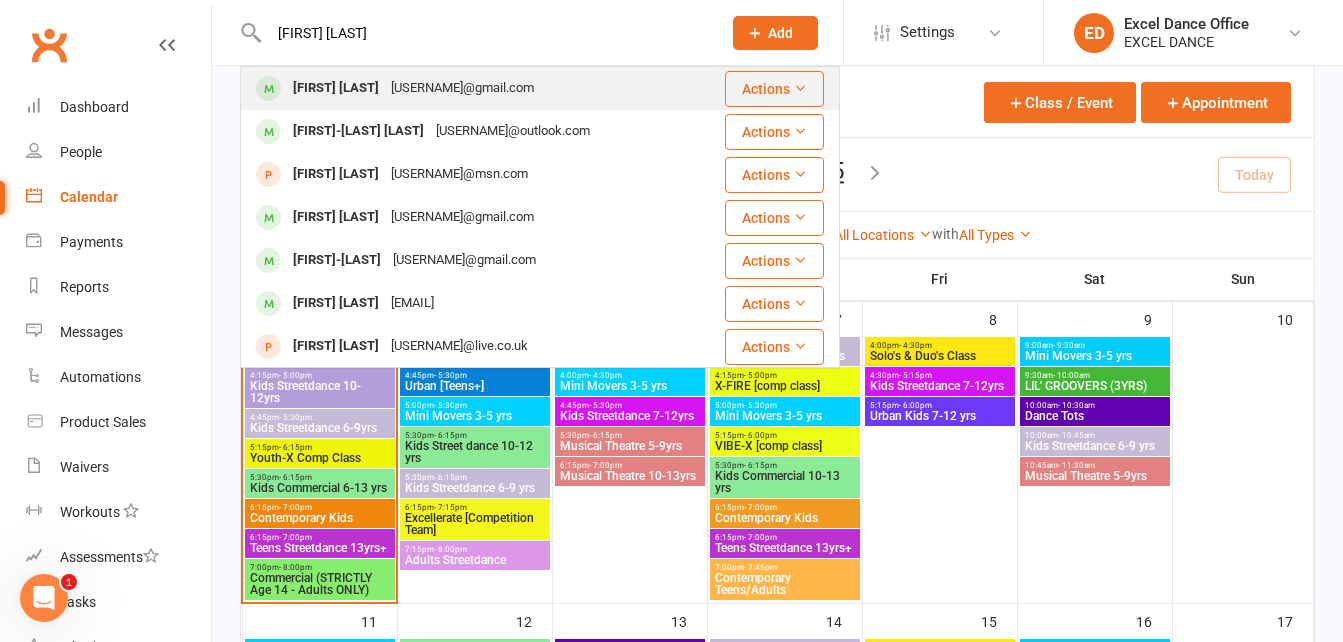 type on "[FIRST] [LAST]" 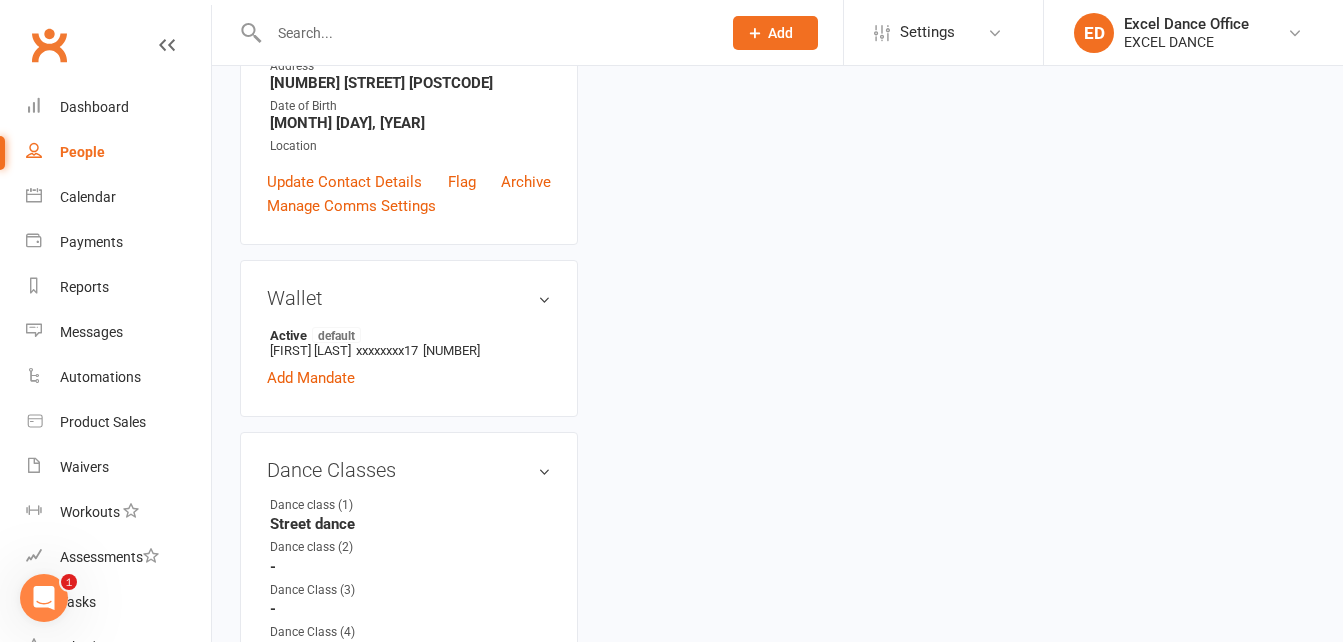 scroll, scrollTop: 0, scrollLeft: 0, axis: both 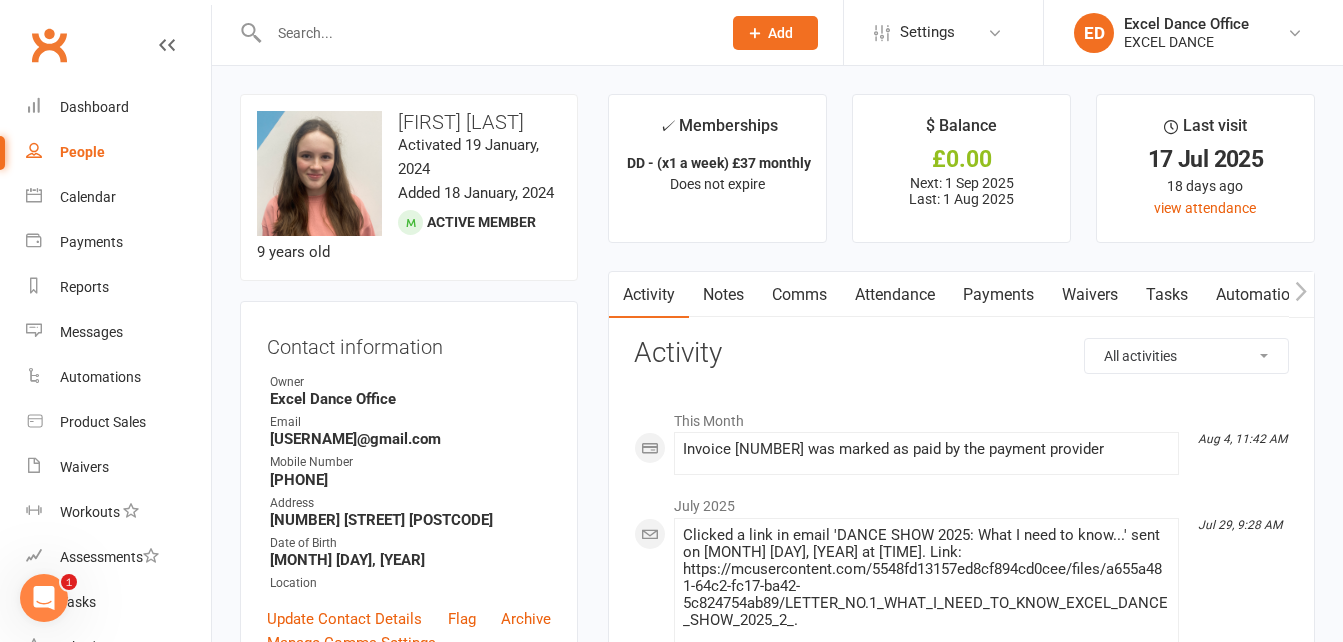 click on "Payments" at bounding box center (998, 295) 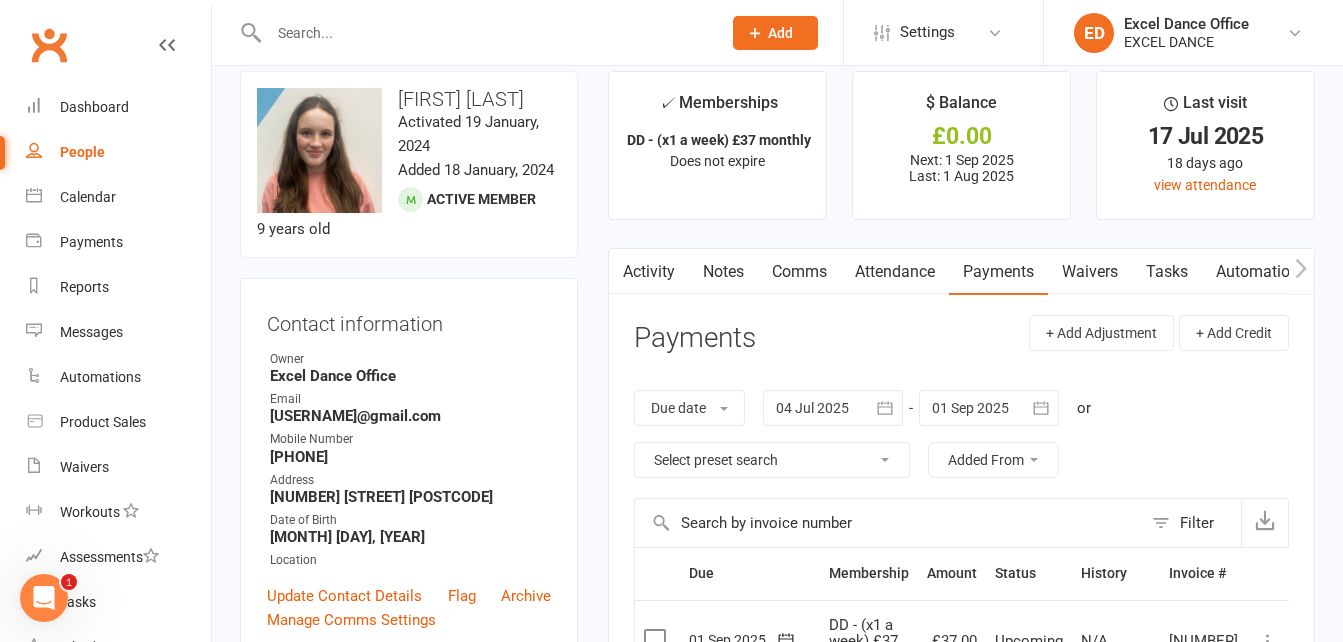 scroll, scrollTop: 286, scrollLeft: 0, axis: vertical 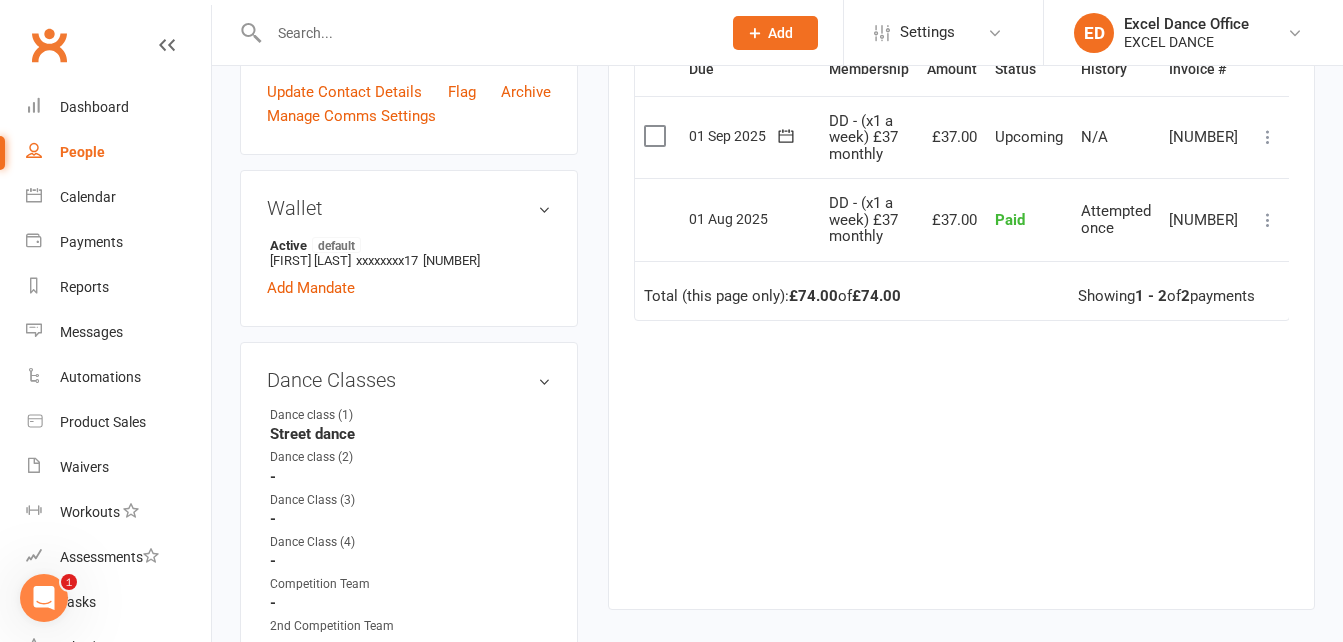 drag, startPoint x: 1334, startPoint y: 218, endPoint x: 1348, endPoint y: 75, distance: 143.68369 